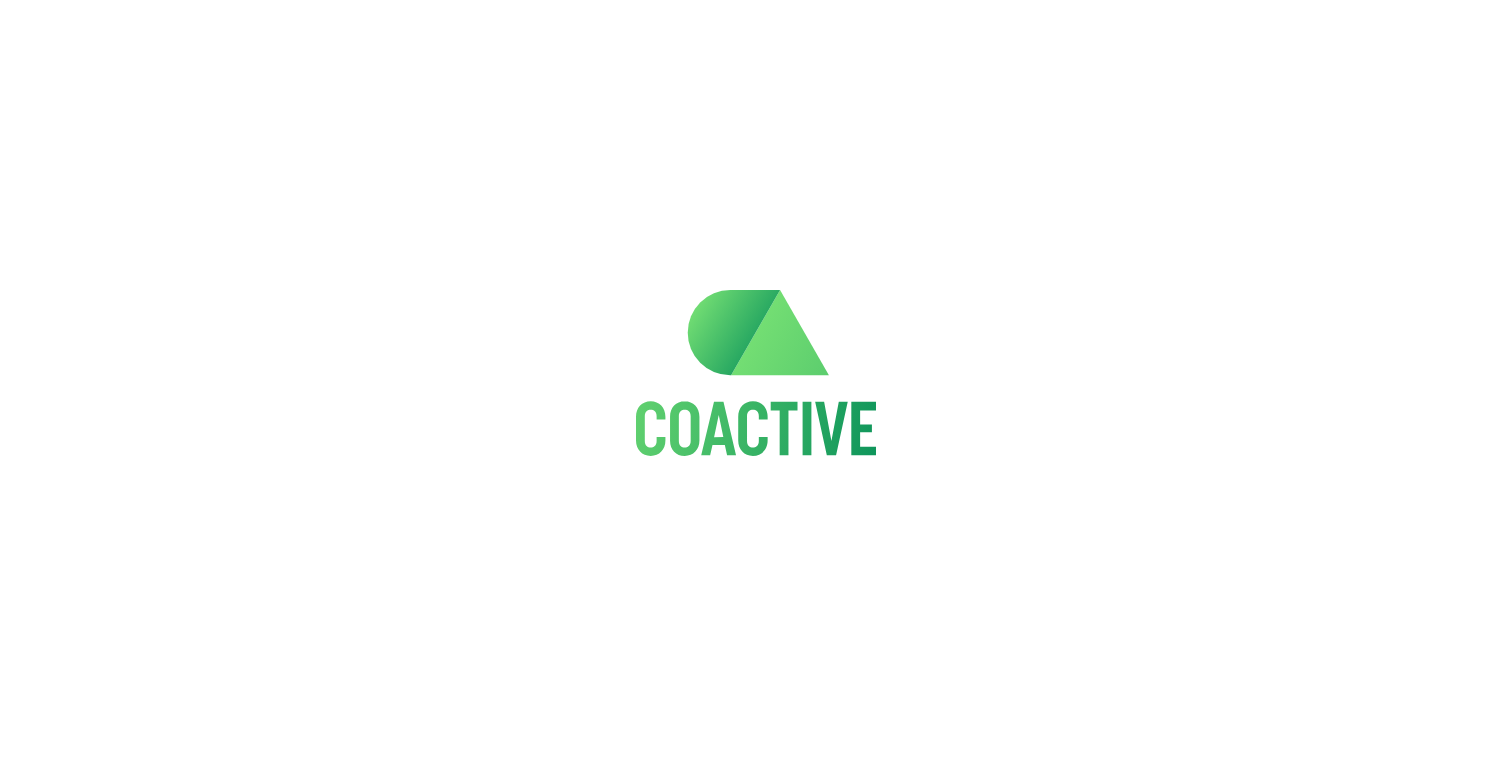 scroll, scrollTop: 0, scrollLeft: 0, axis: both 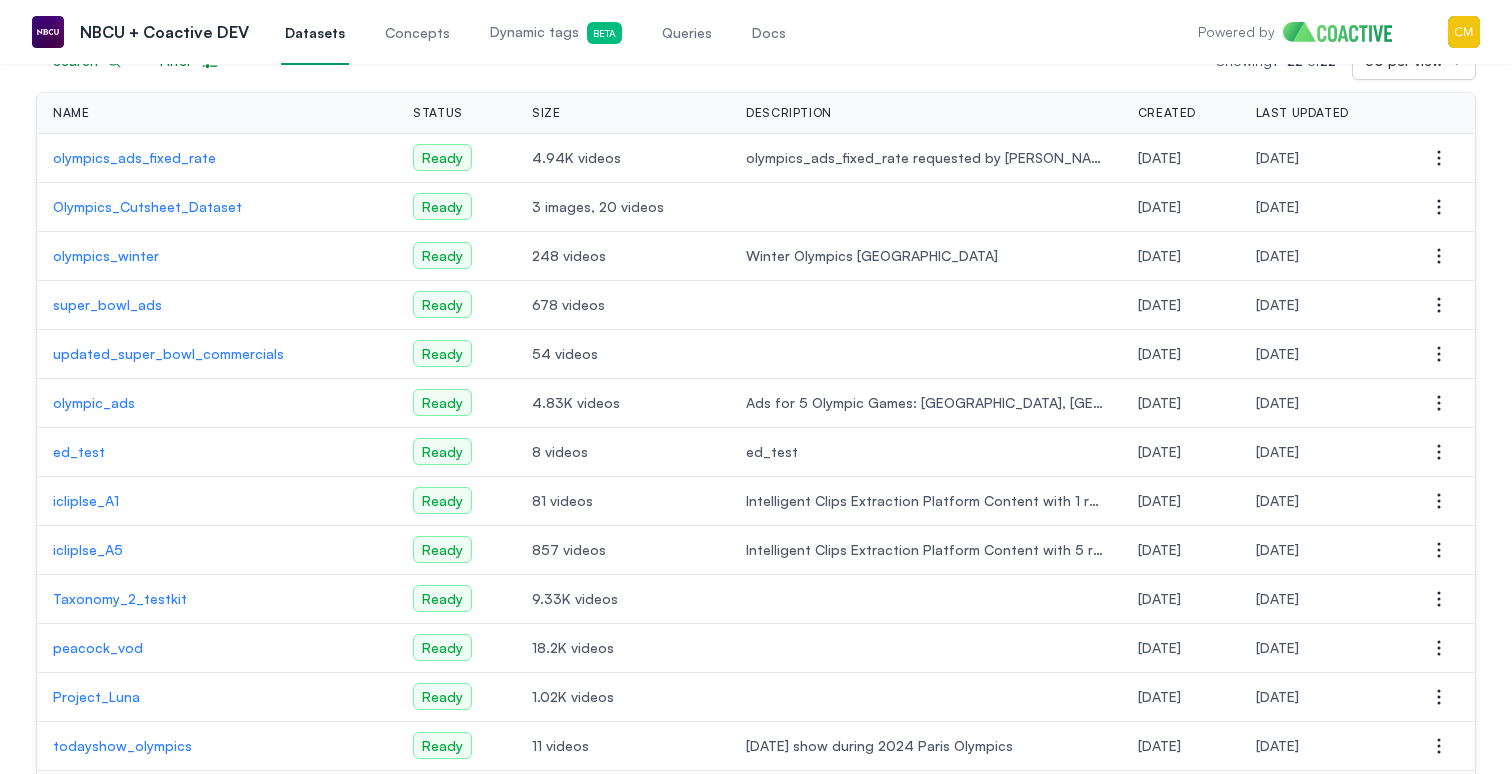 click on "peacock_vod" at bounding box center [217, 648] 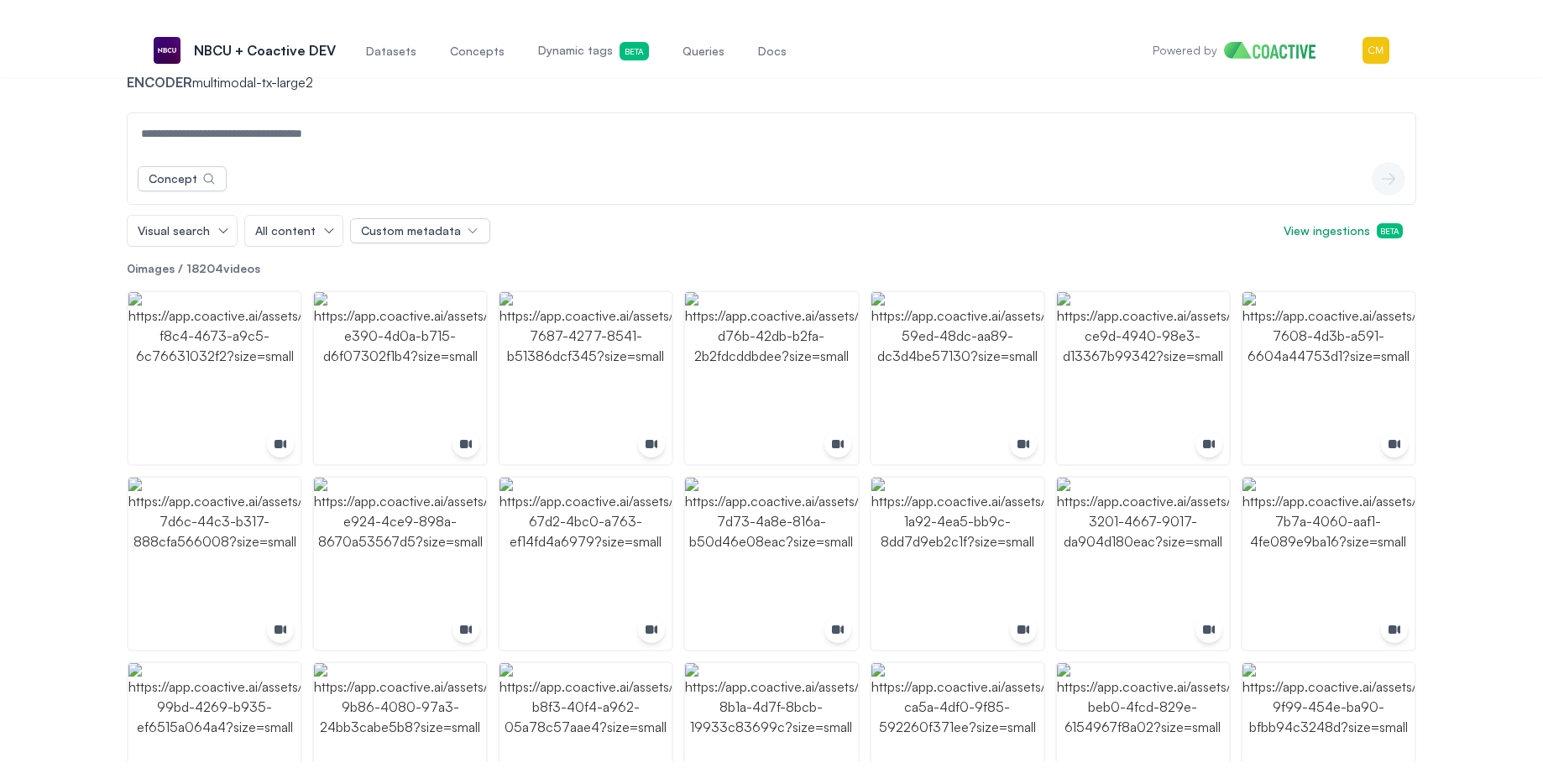 scroll, scrollTop: 0, scrollLeft: 0, axis: both 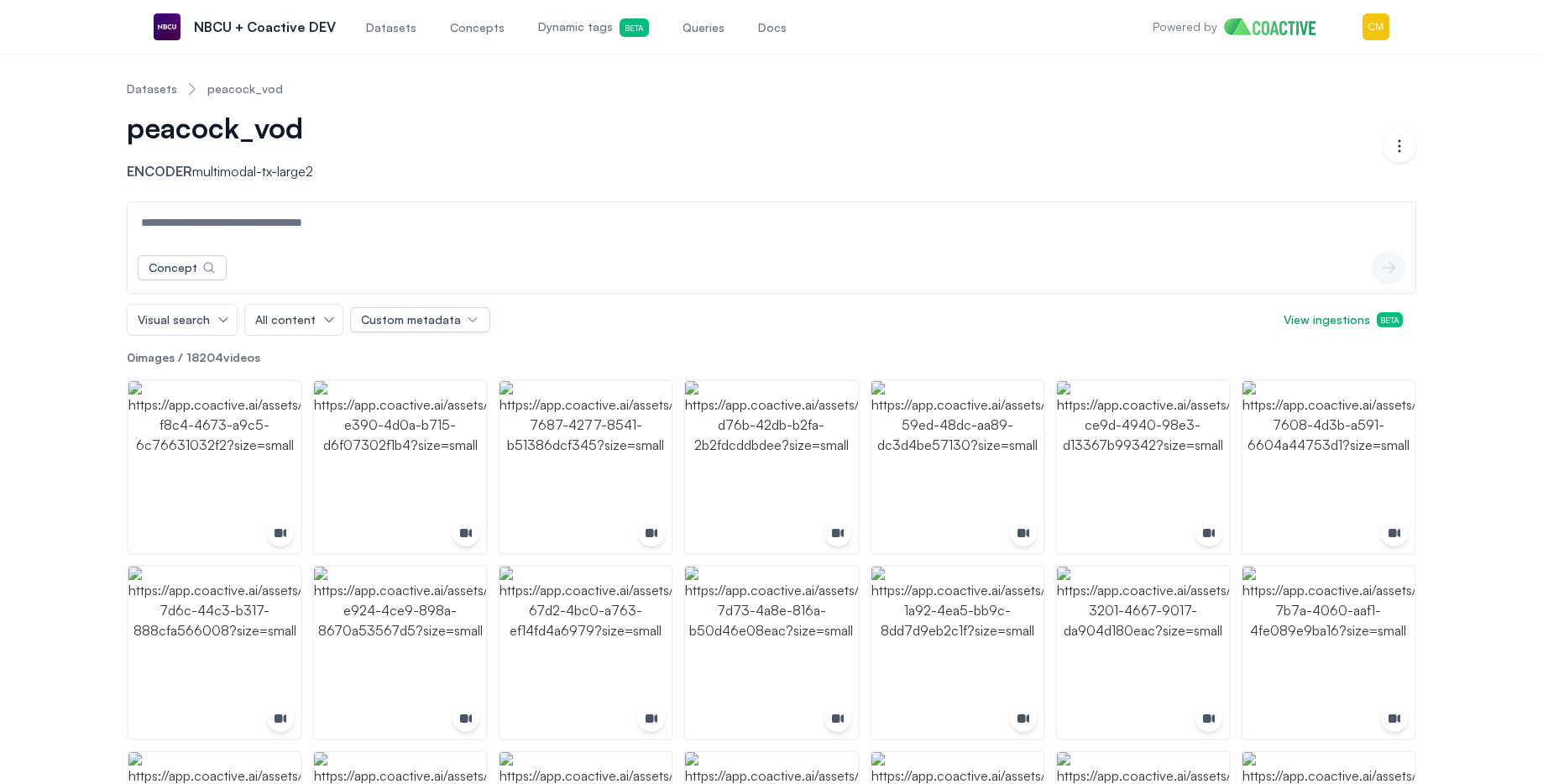 click on "Concept icon-button" at bounding box center [772, 268] 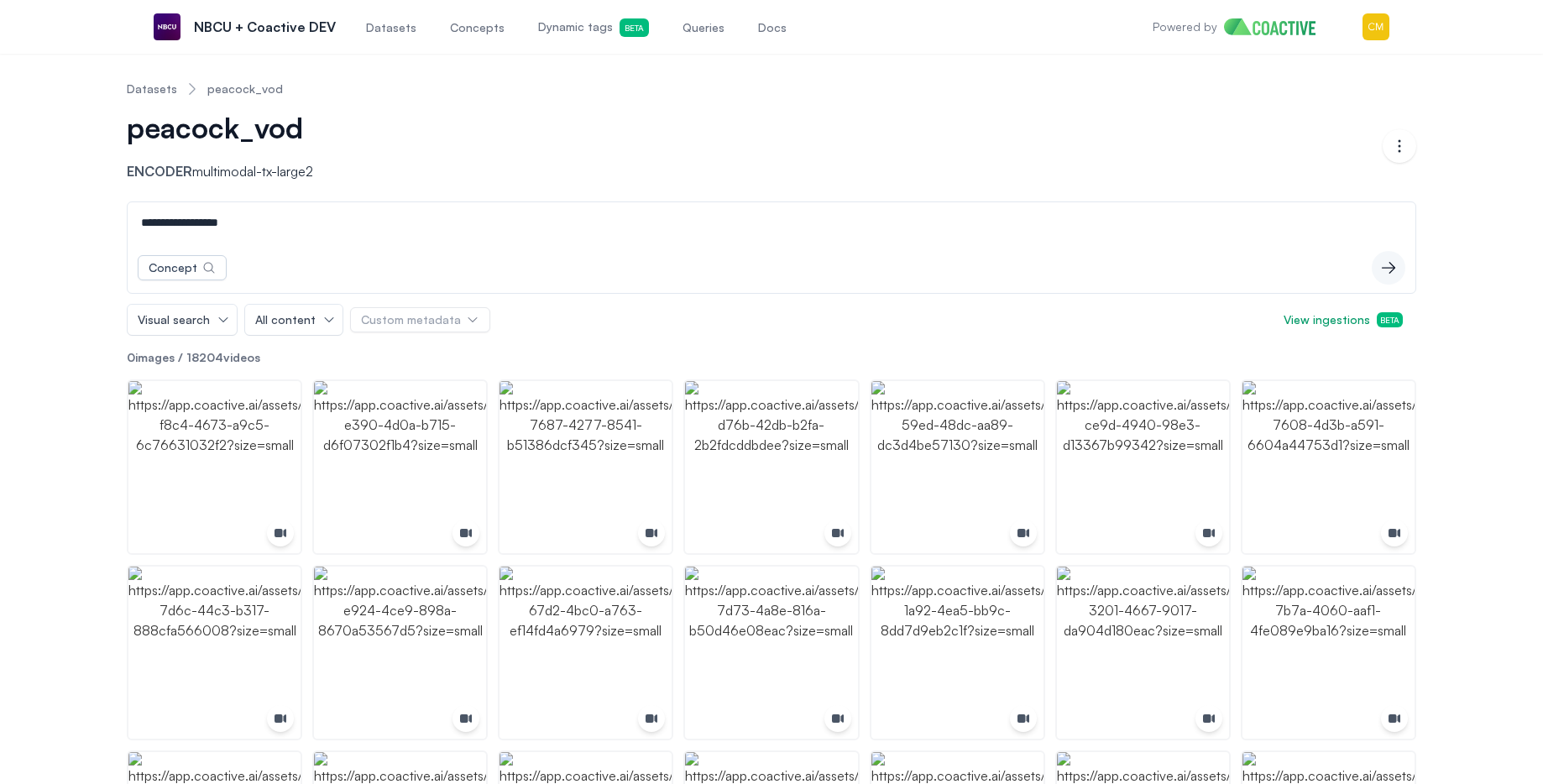 type on "**********" 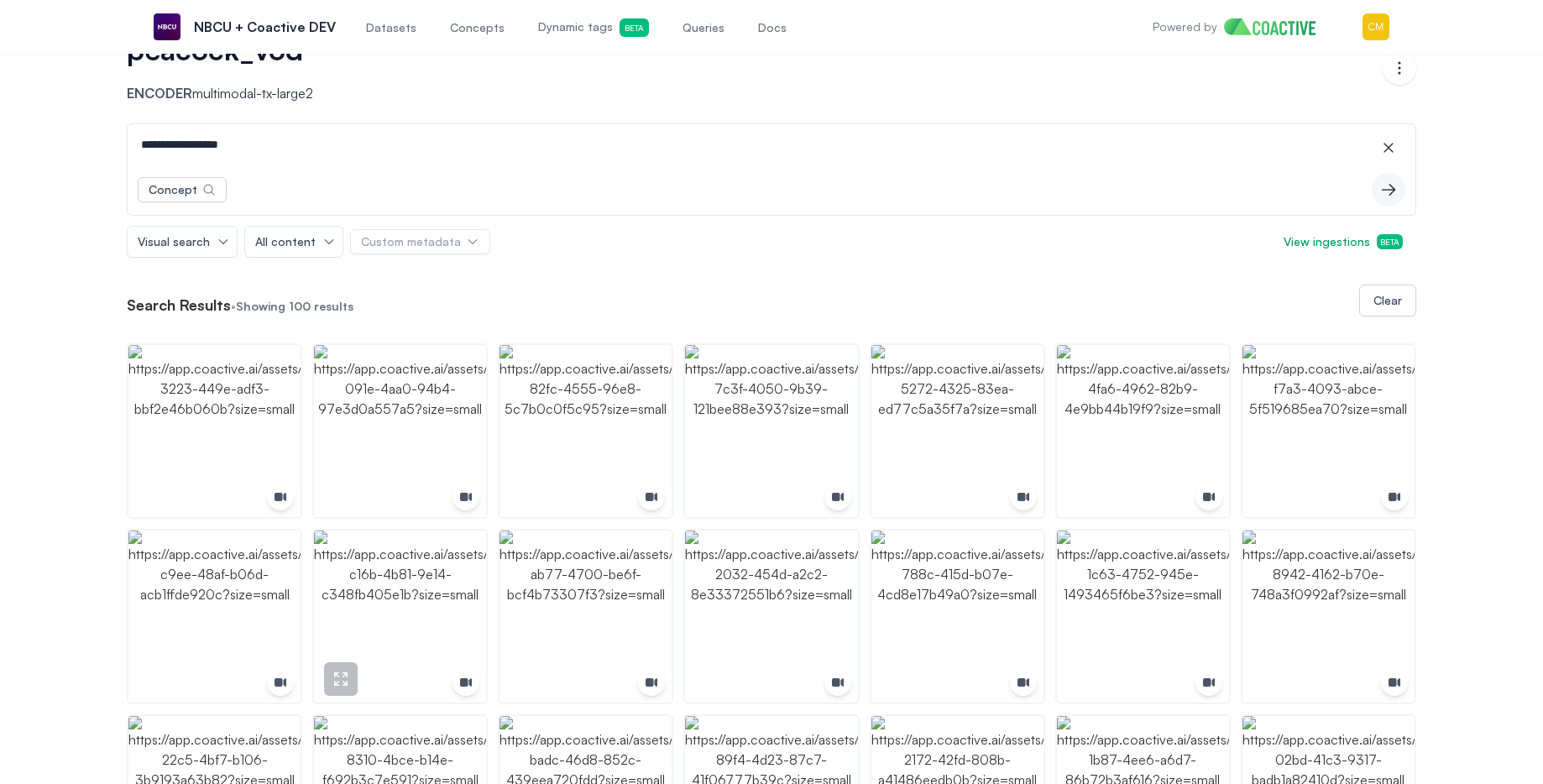 scroll, scrollTop: 0, scrollLeft: 0, axis: both 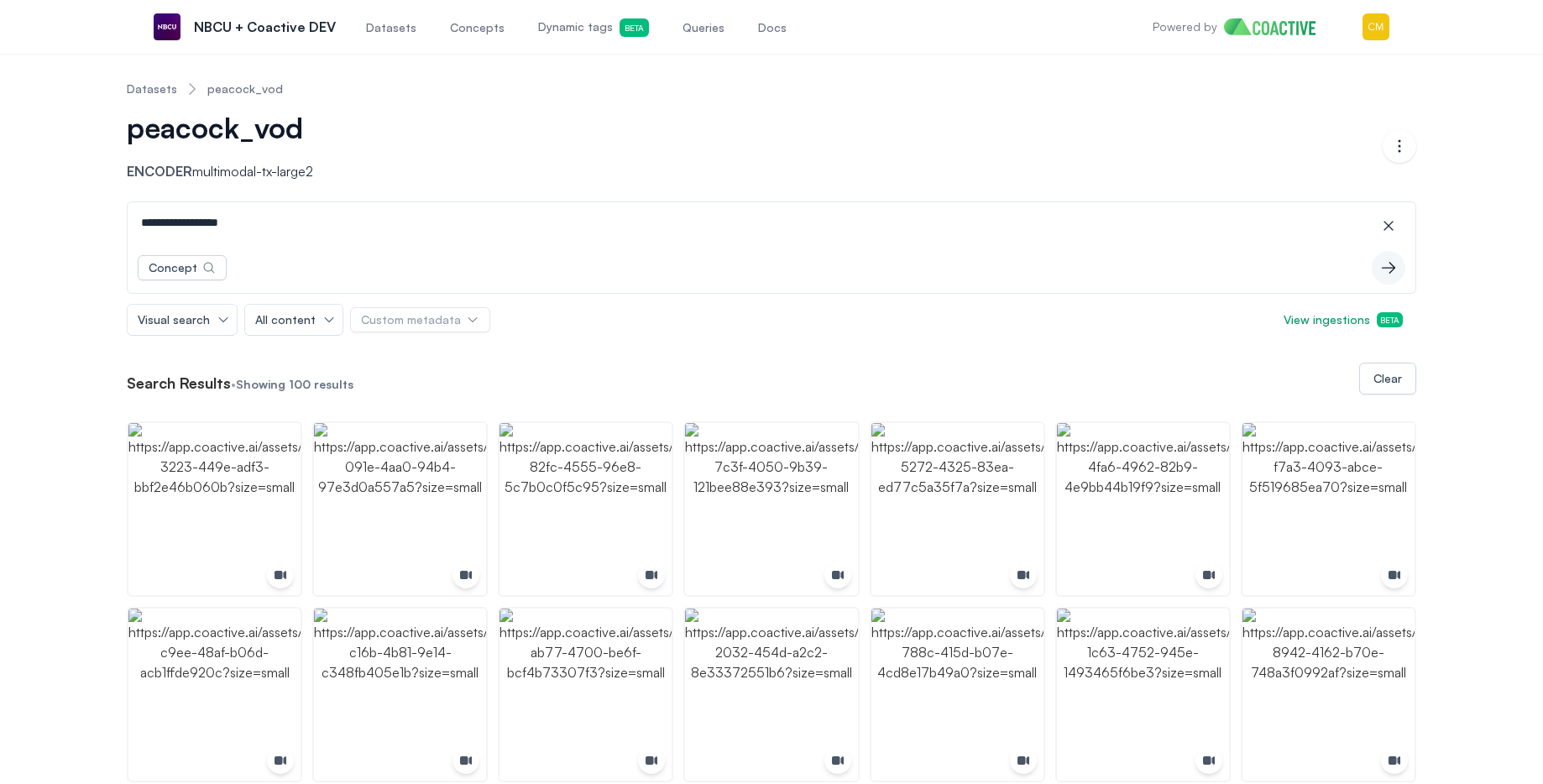 drag, startPoint x: 243, startPoint y: 228, endPoint x: 123, endPoint y: 227, distance: 120.00417 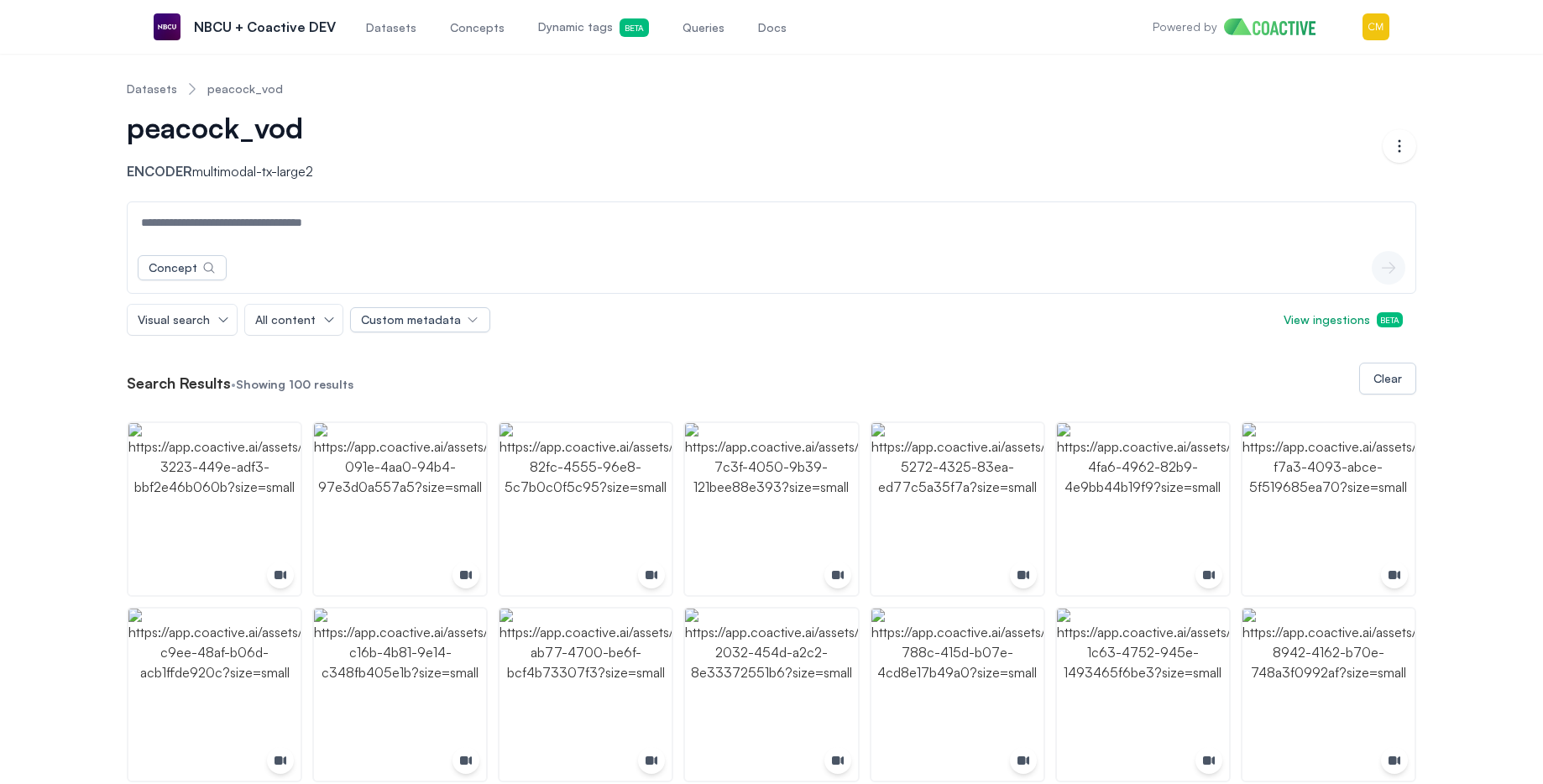 type on "*" 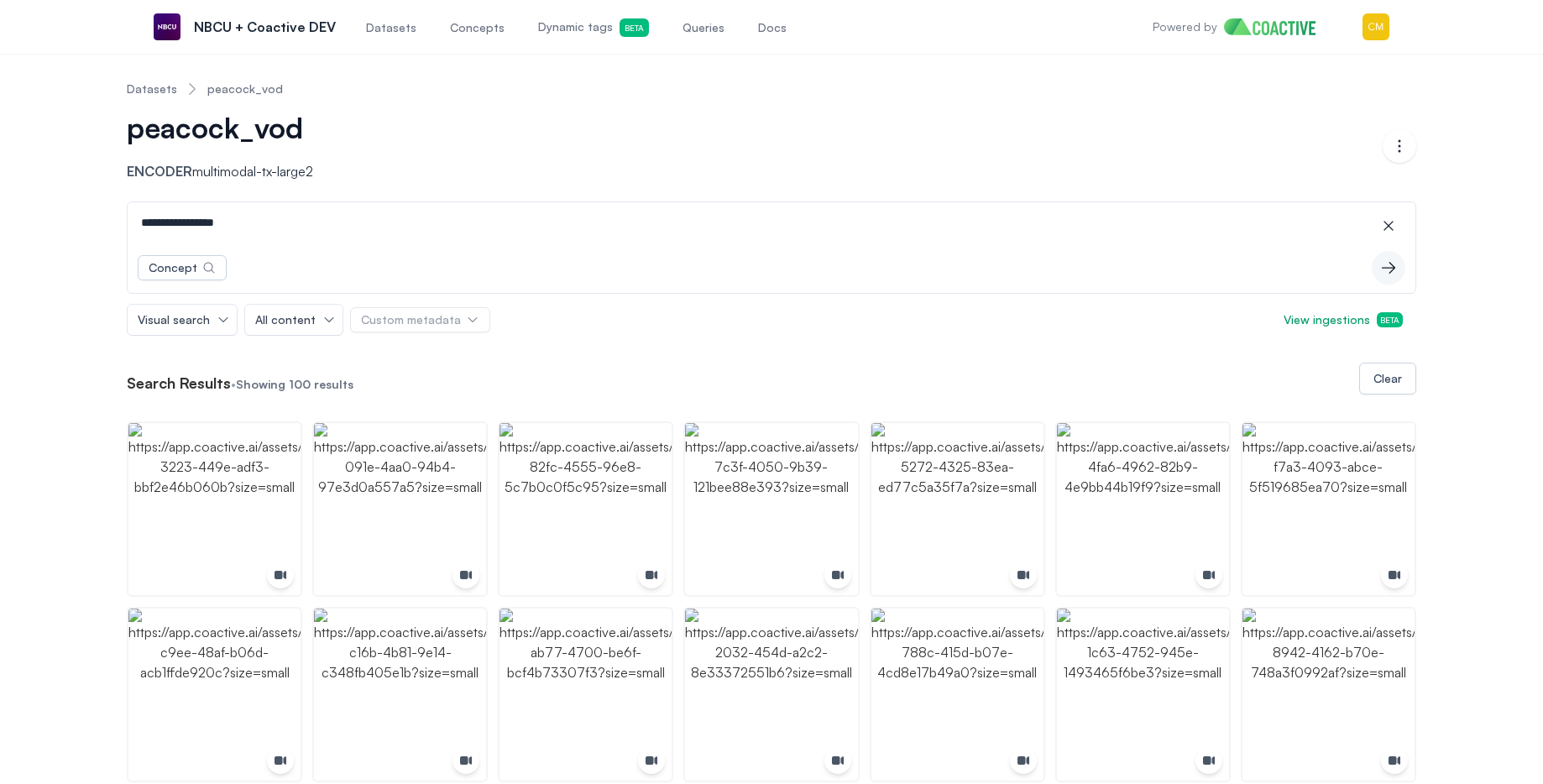 type on "**********" 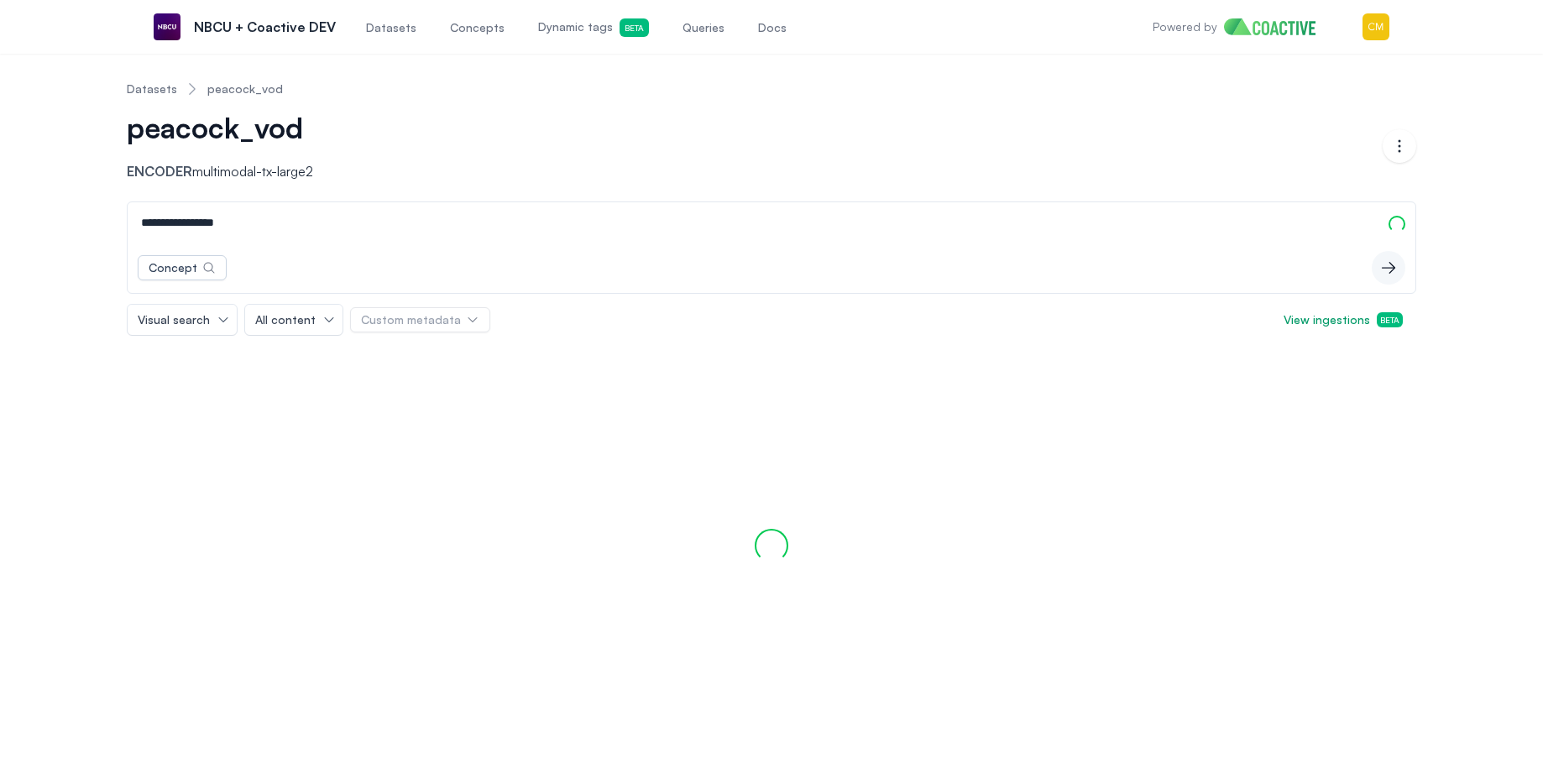 click on "**********" at bounding box center [772, 457] 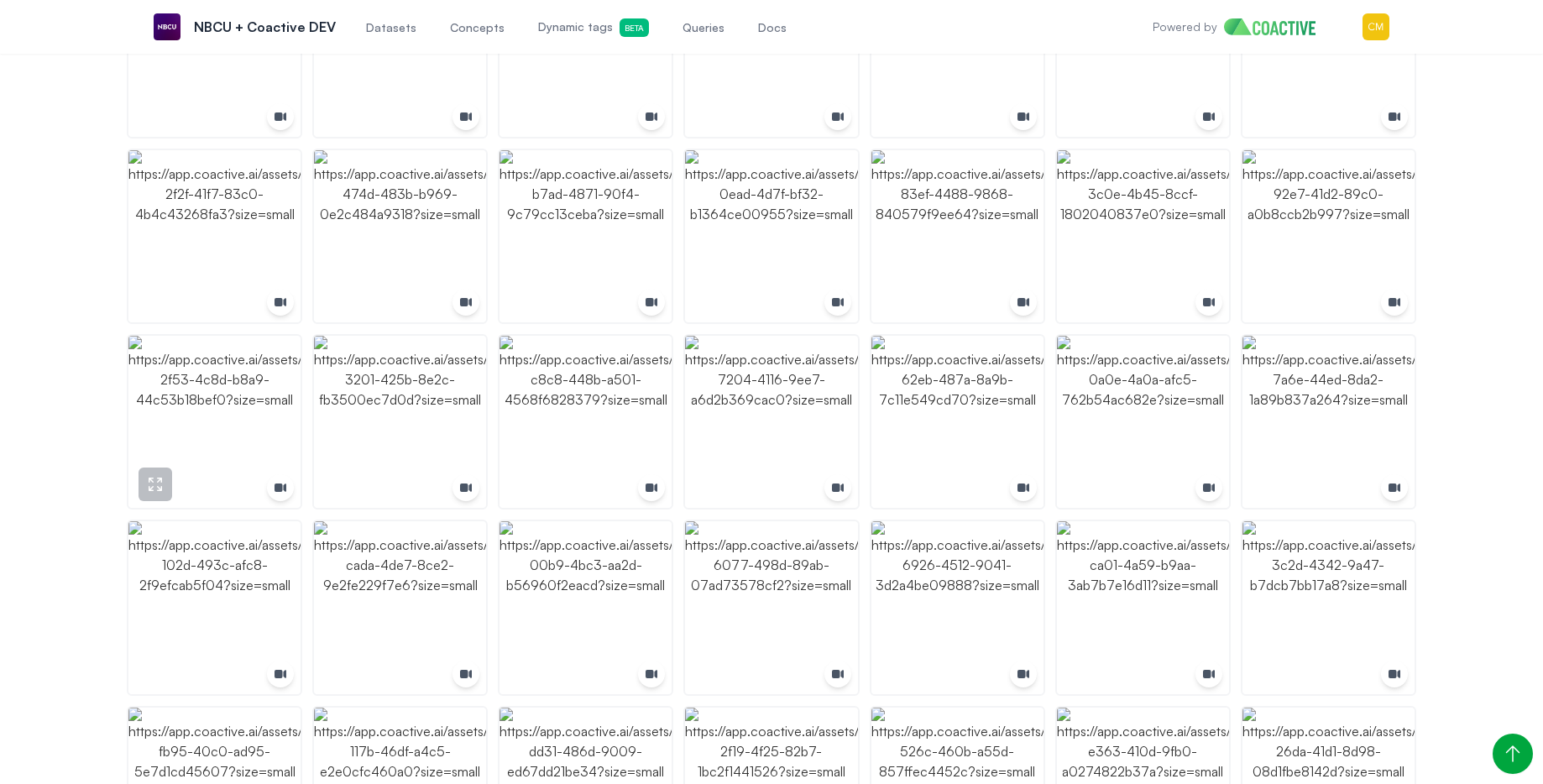 scroll, scrollTop: 1761, scrollLeft: 0, axis: vertical 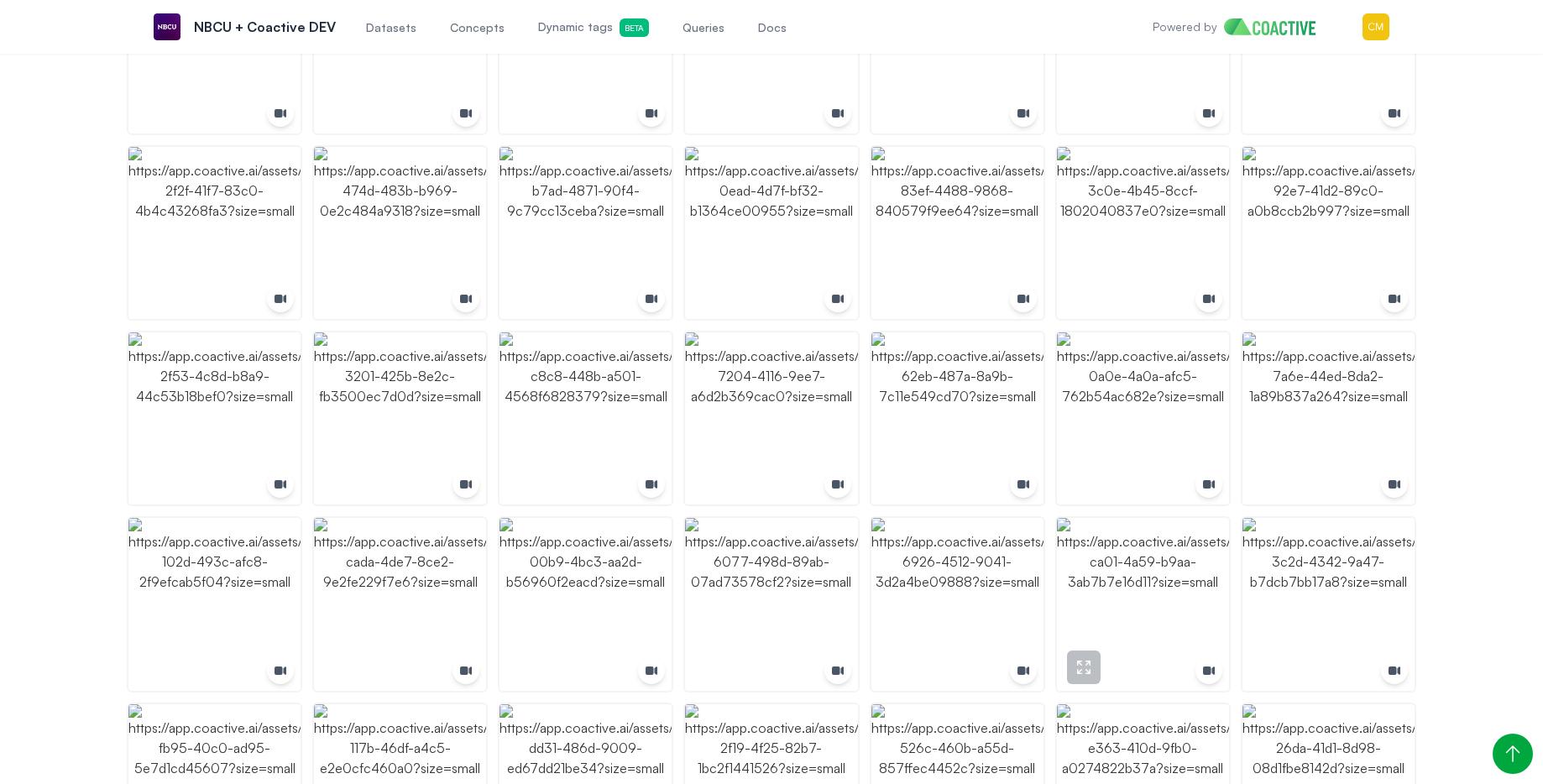 click at bounding box center [1143, 604] 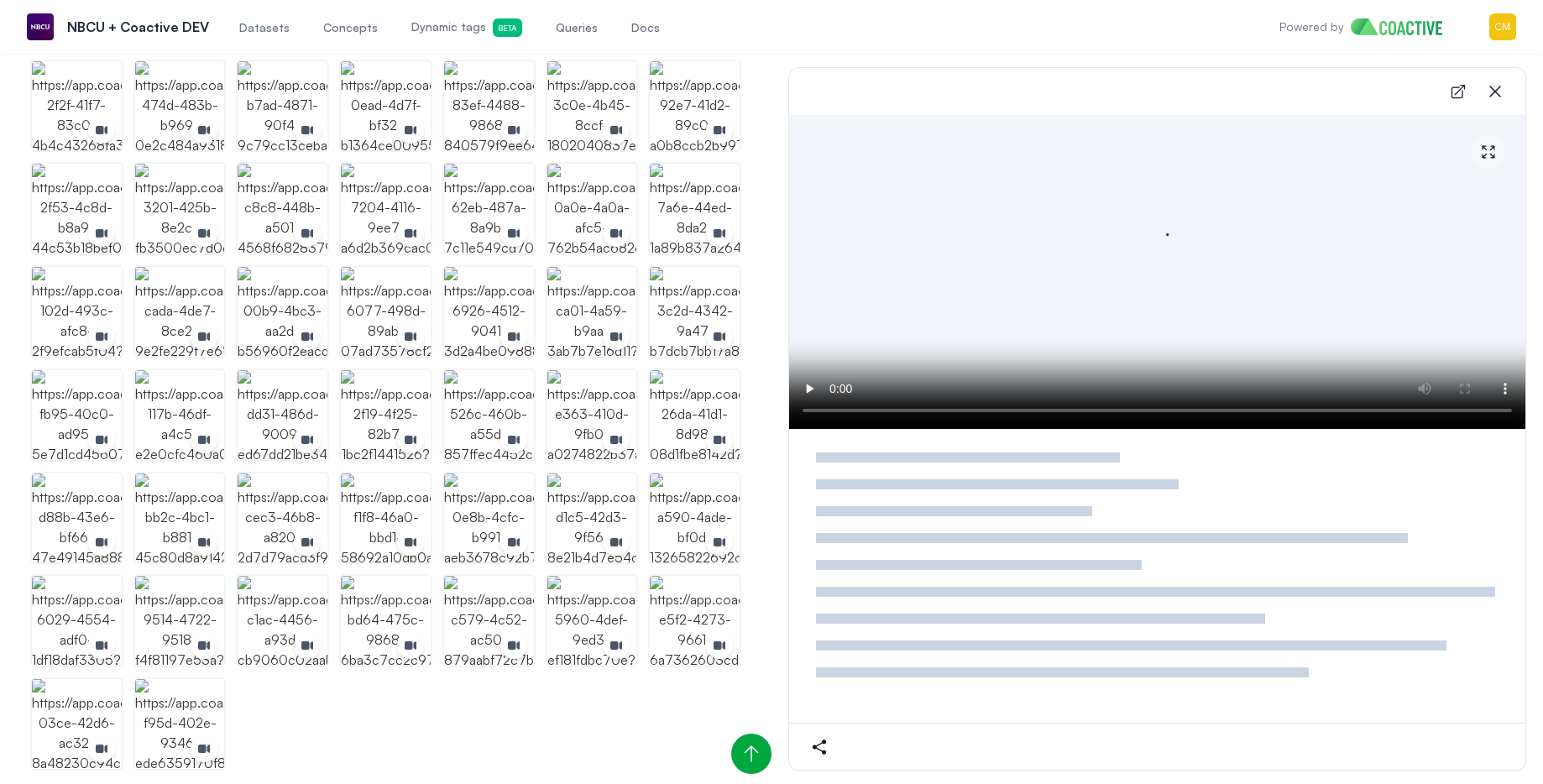 scroll, scrollTop: 1183, scrollLeft: 0, axis: vertical 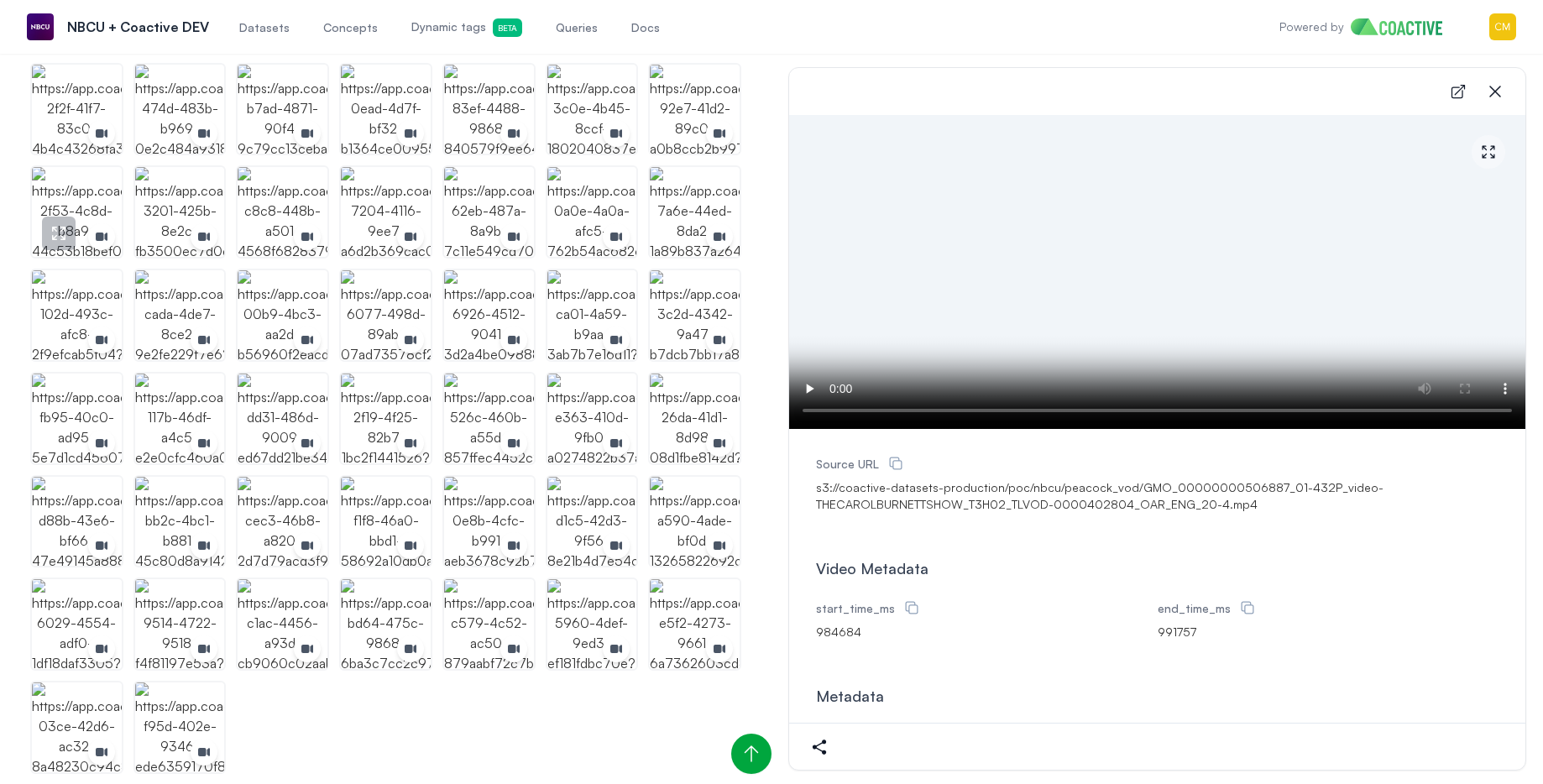 click at bounding box center (76, 212) 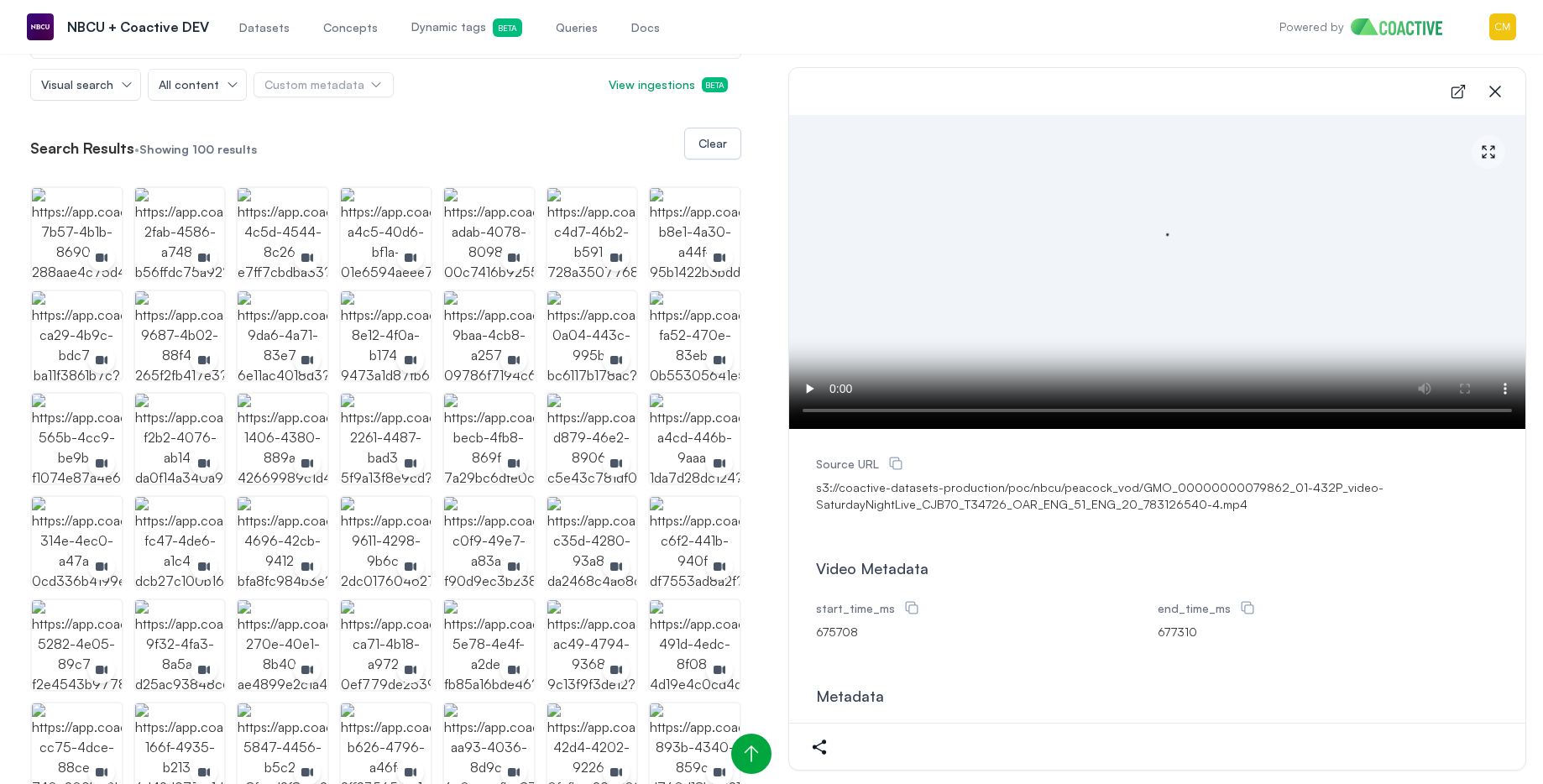 scroll, scrollTop: 166, scrollLeft: 0, axis: vertical 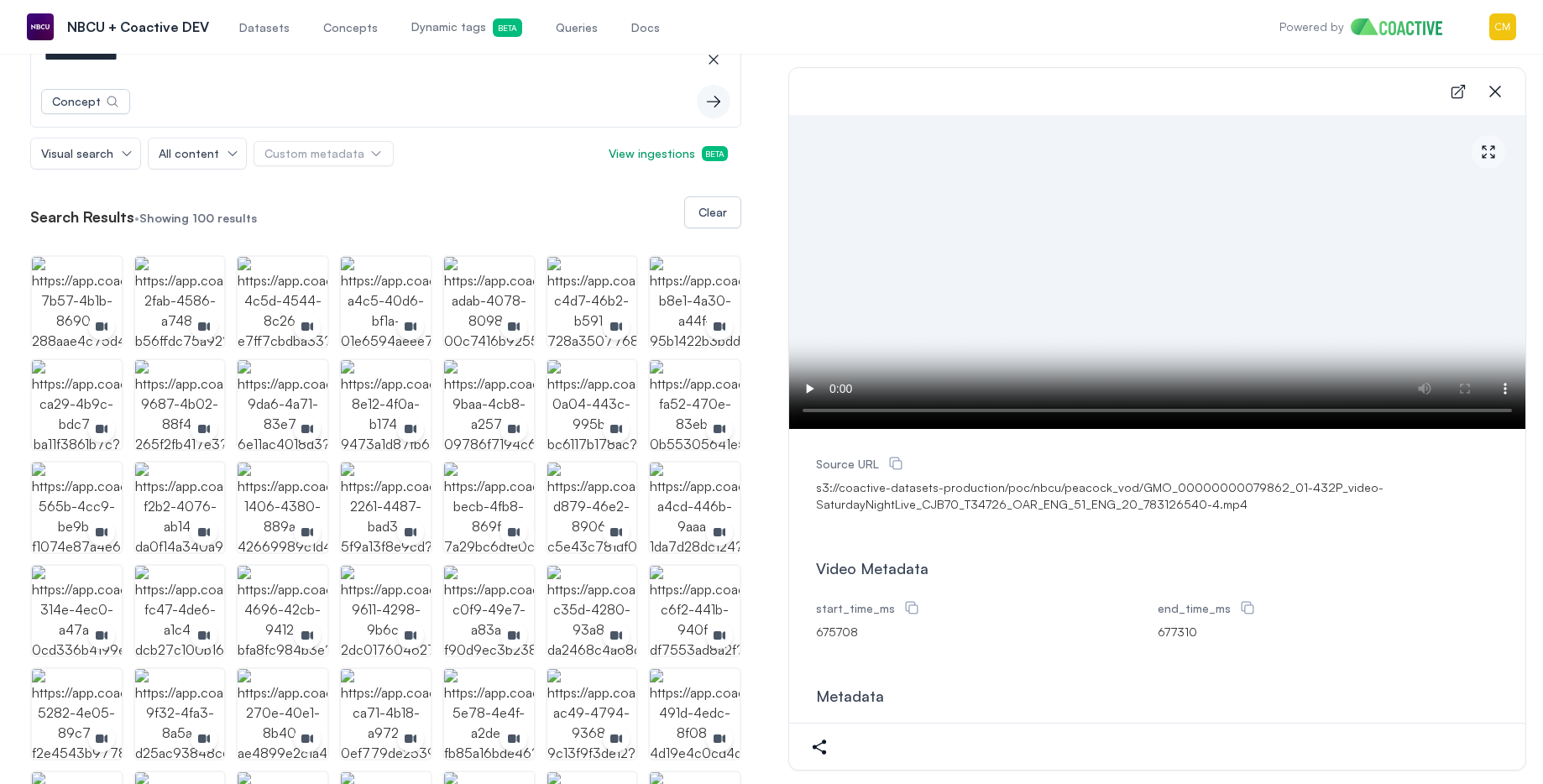 click on "Datasets" at bounding box center (264, 28) 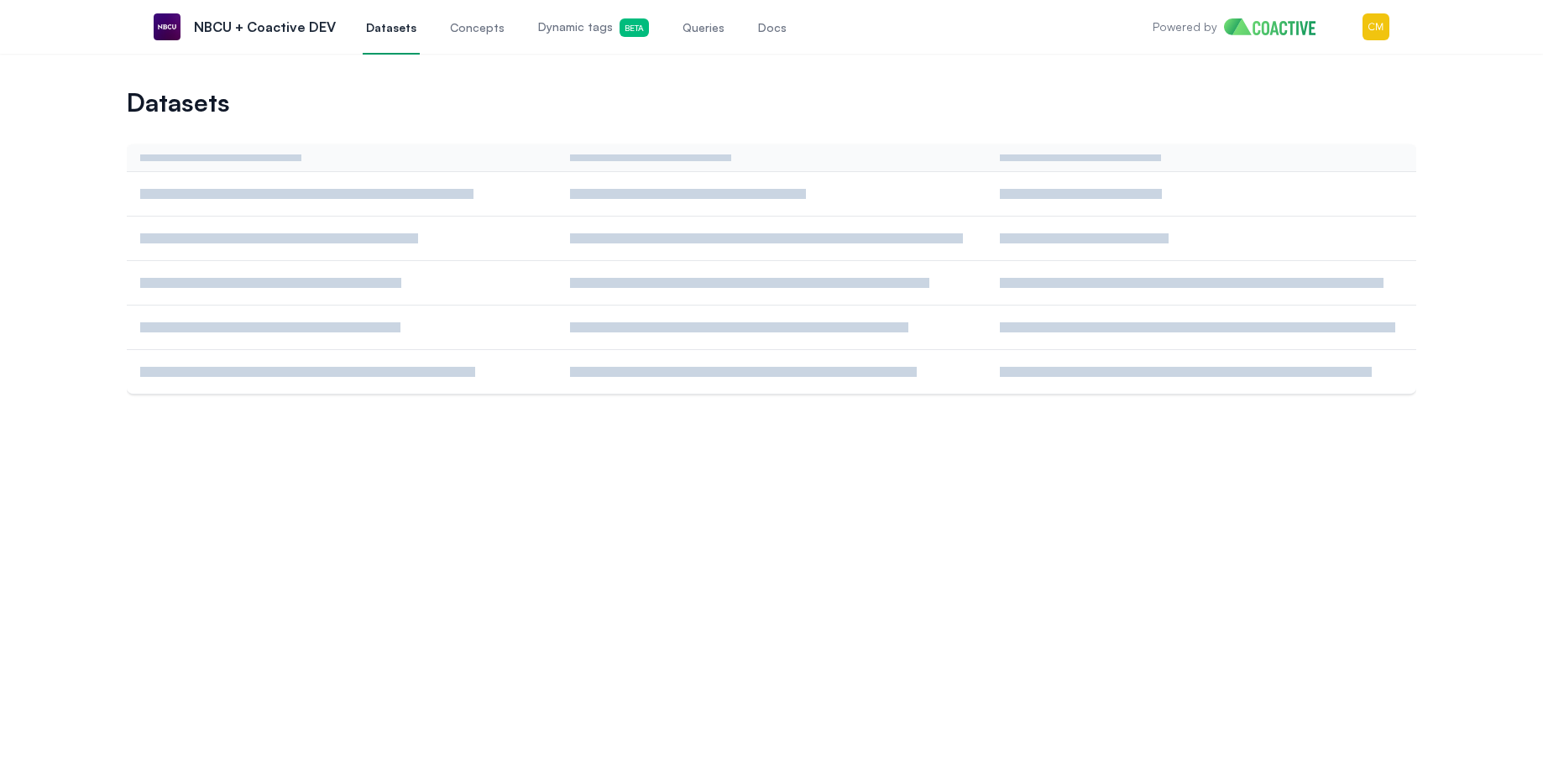 scroll, scrollTop: 0, scrollLeft: 0, axis: both 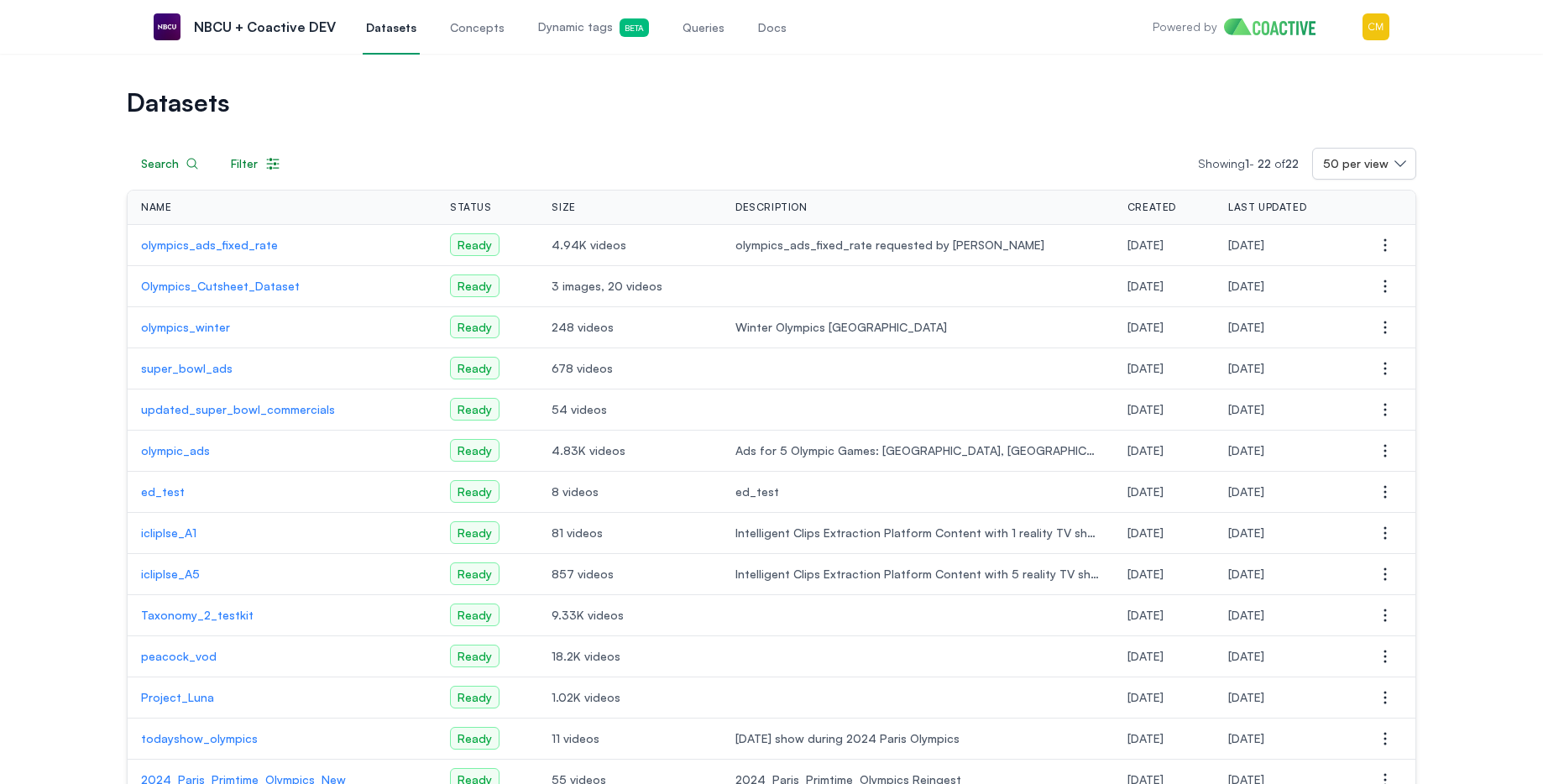 click on "peacock_vod" at bounding box center [282, 656] 